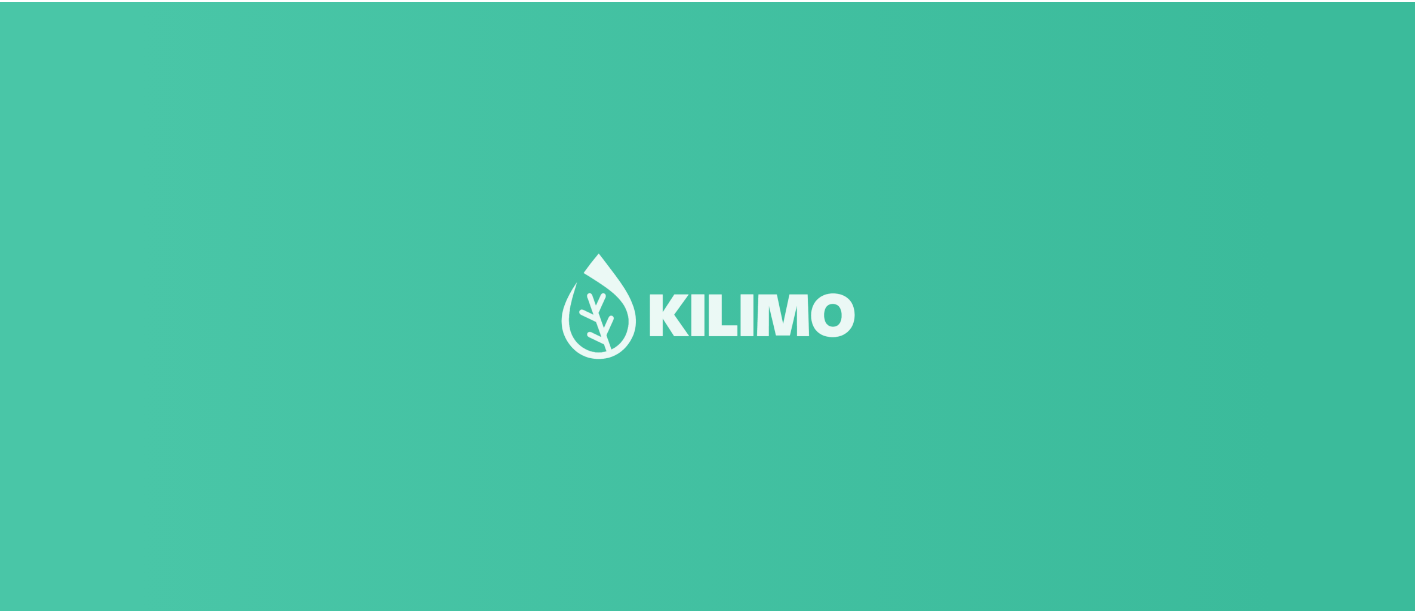 scroll, scrollTop: 0, scrollLeft: 0, axis: both 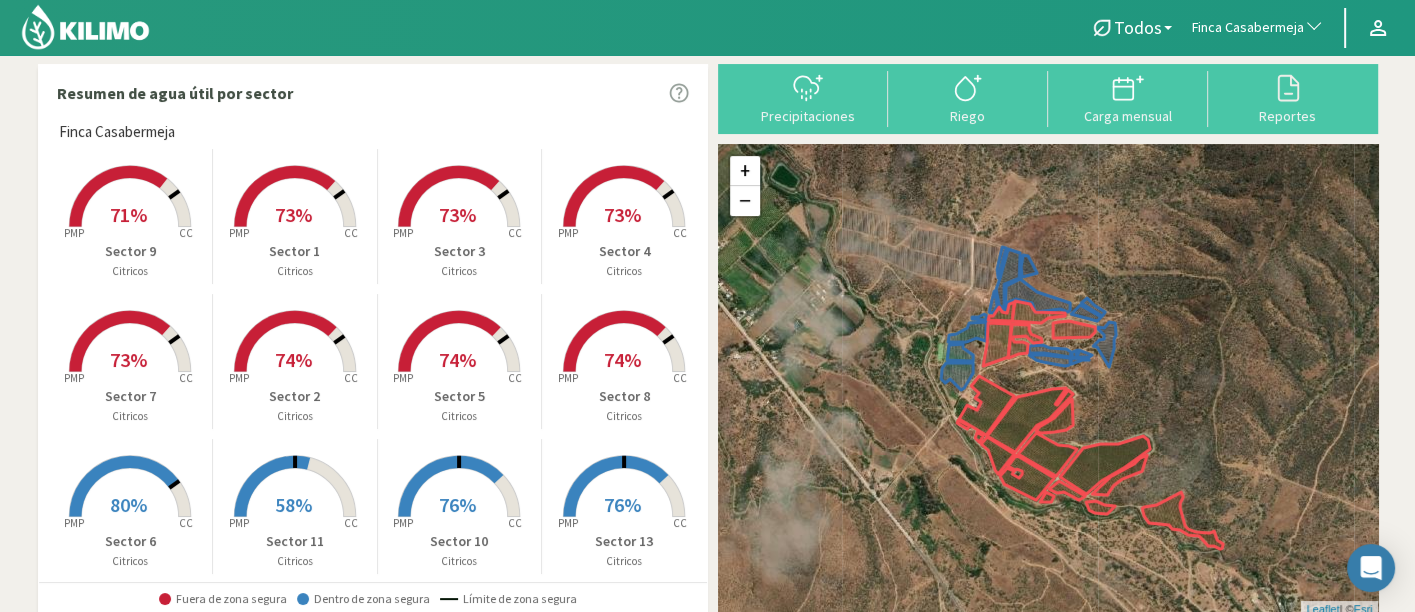 click on "Finca Casabermeja" 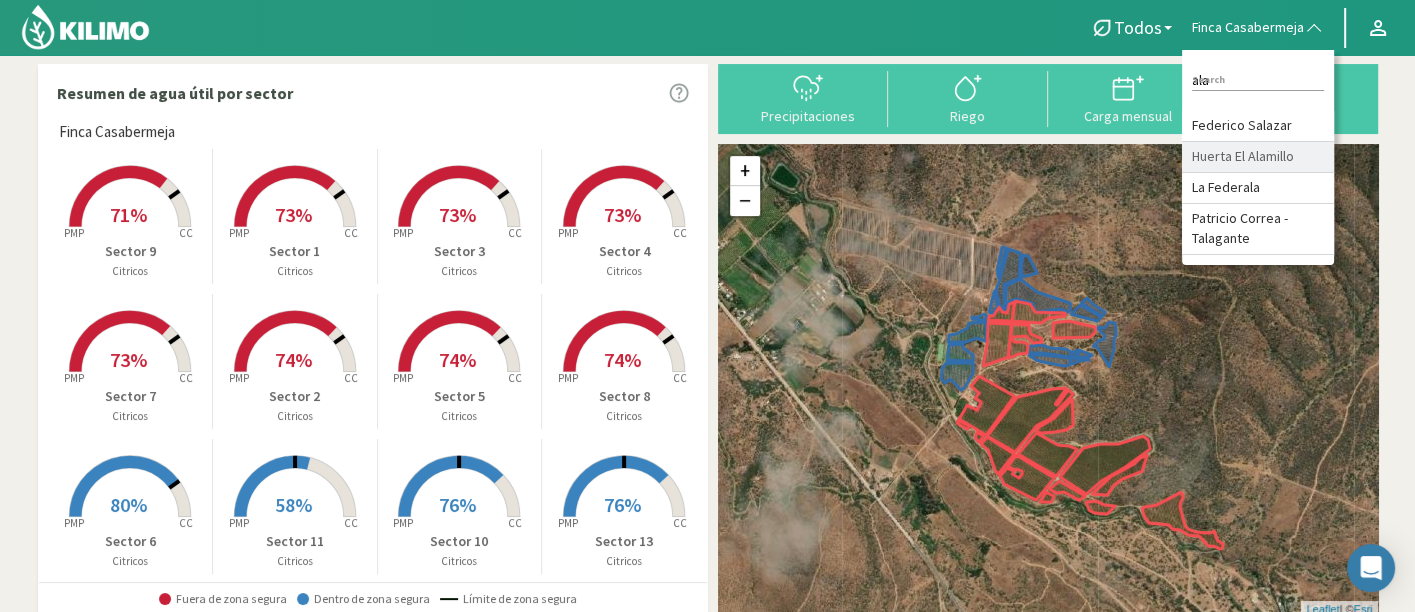 type on "ala" 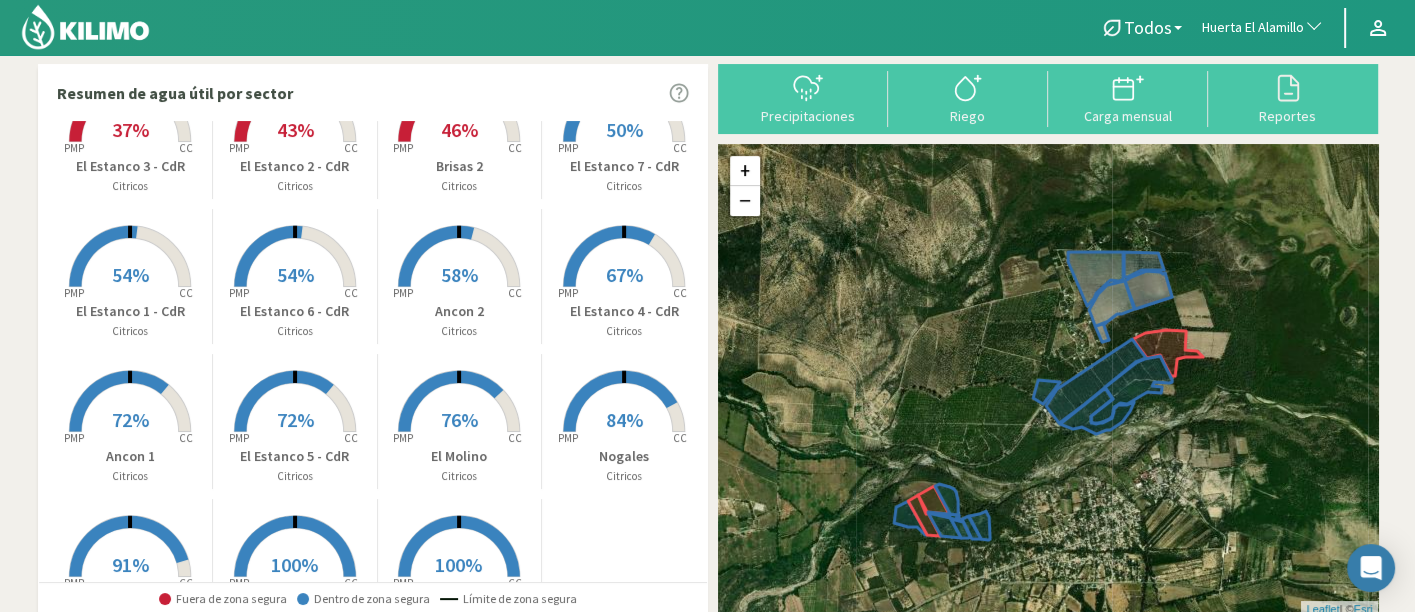 scroll, scrollTop: 51, scrollLeft: 0, axis: vertical 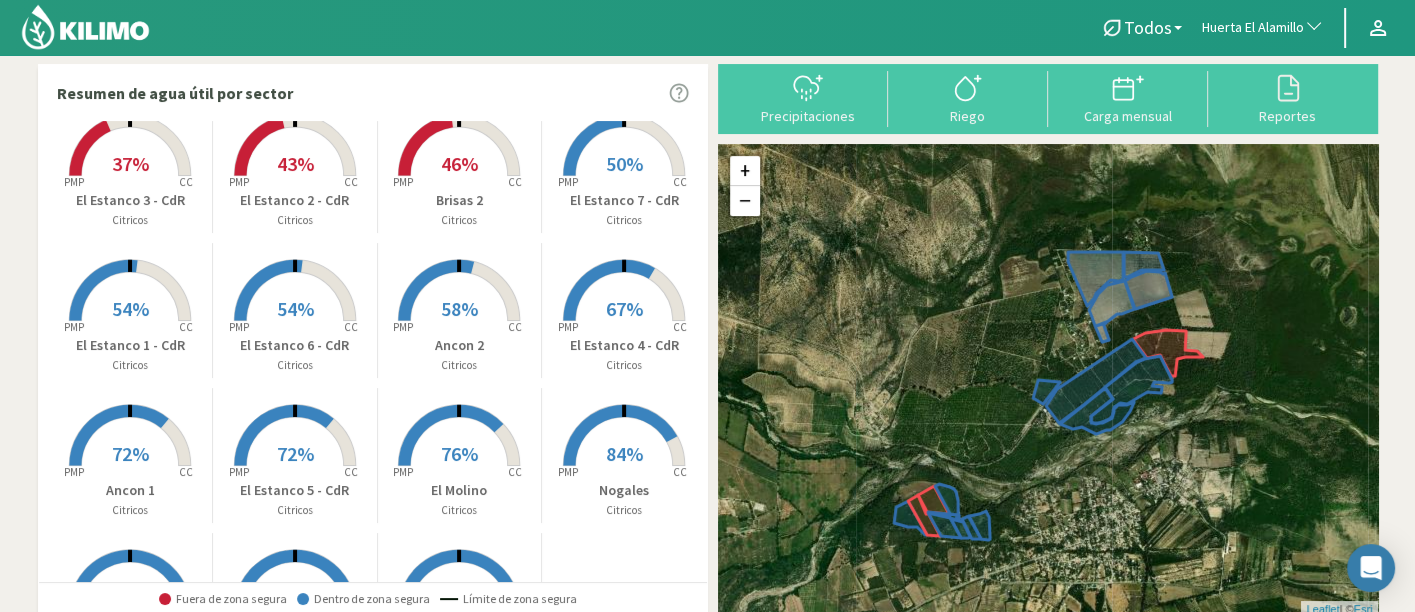 click on "El Estanco 3 - CdR" 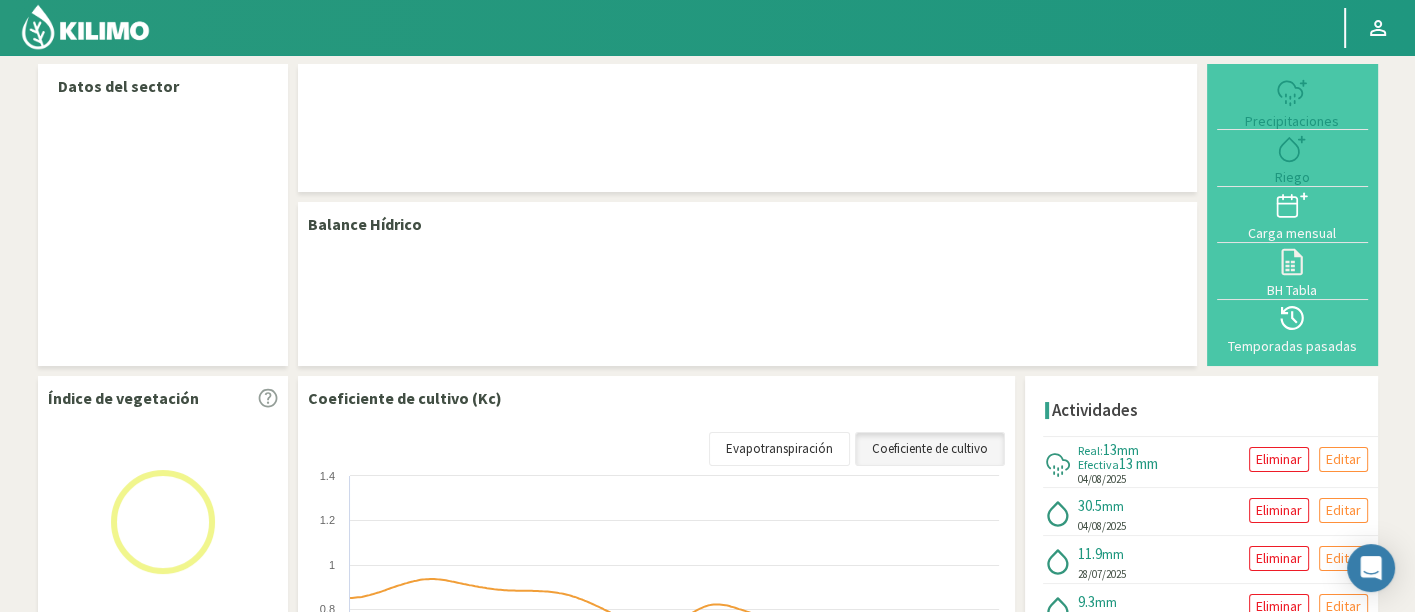 select on "127: Object" 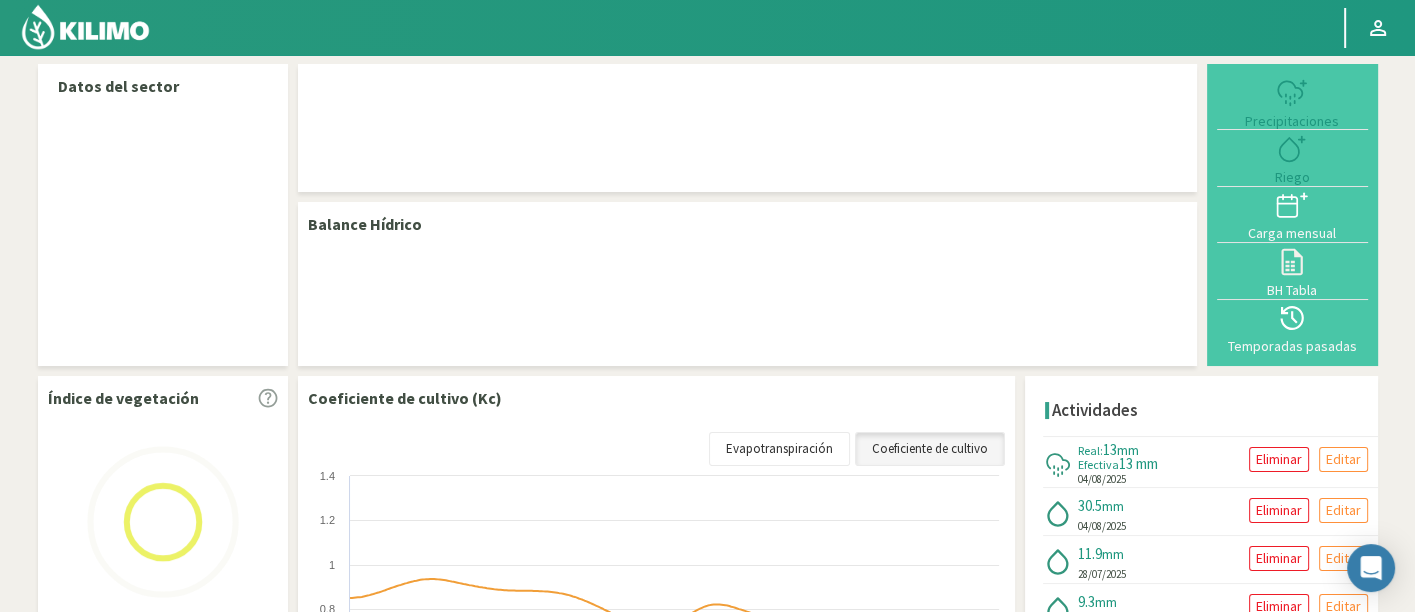 select on "7: Object" 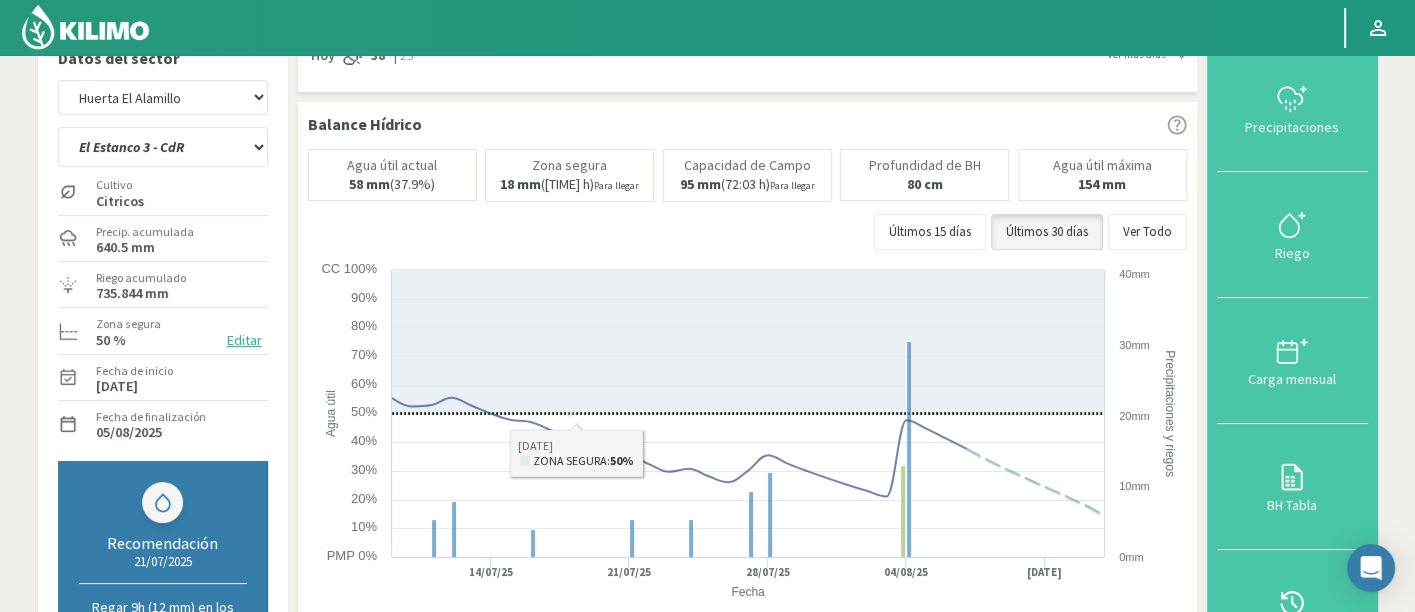 scroll, scrollTop: 111, scrollLeft: 0, axis: vertical 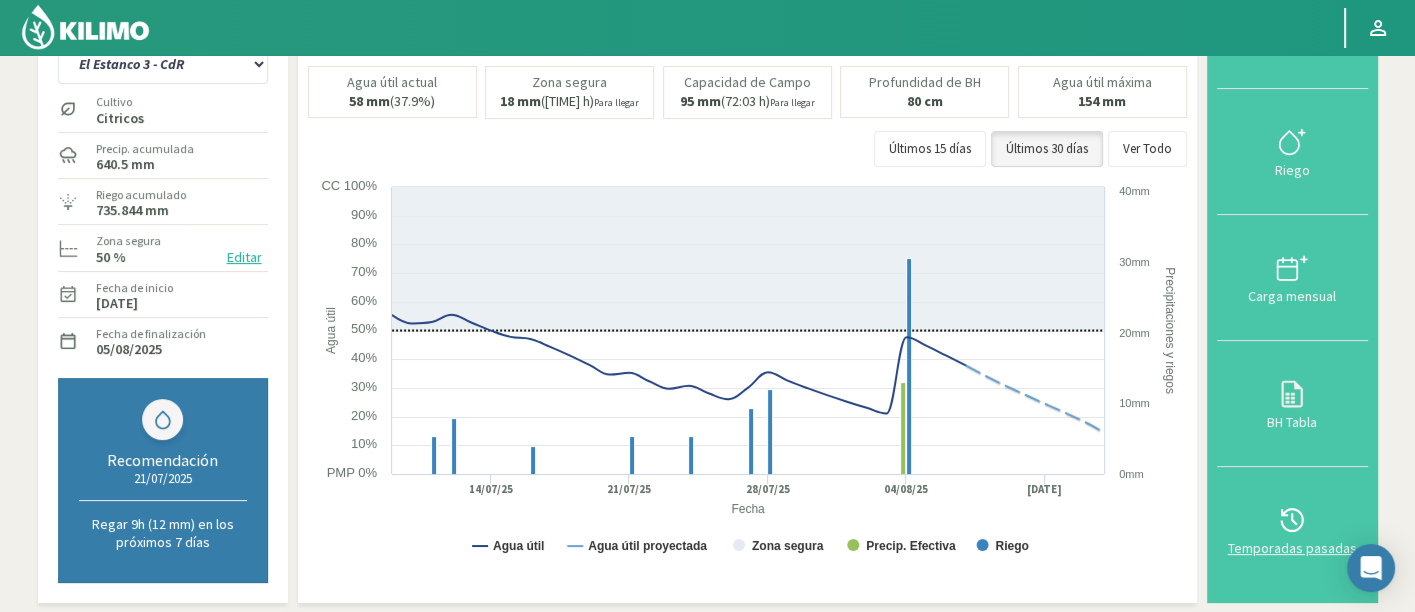 click on "Temporadas pasadas" at bounding box center (1292, 530) 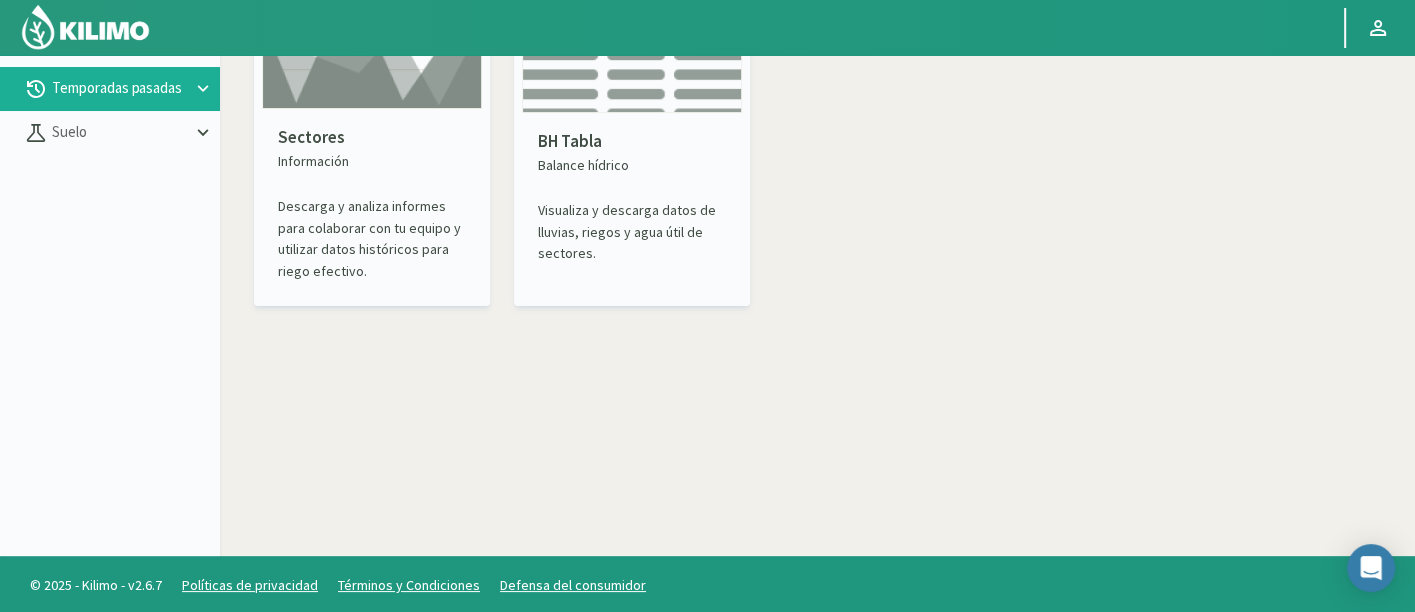 scroll, scrollTop: 0, scrollLeft: 0, axis: both 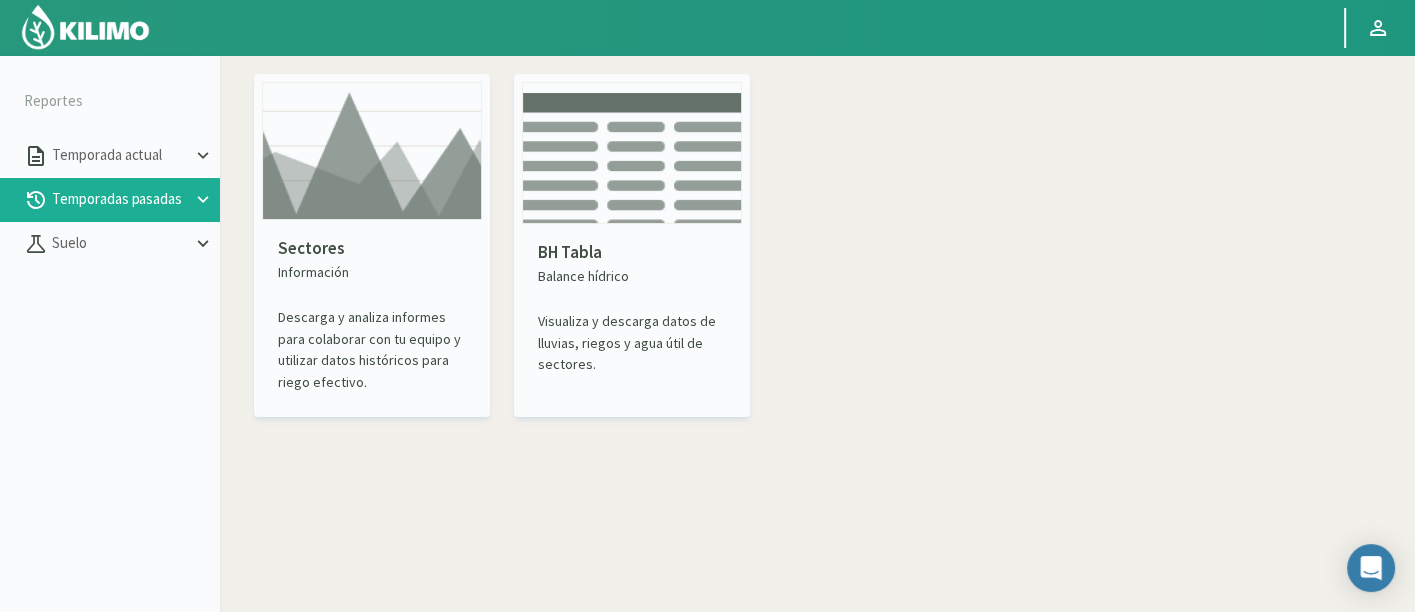 click 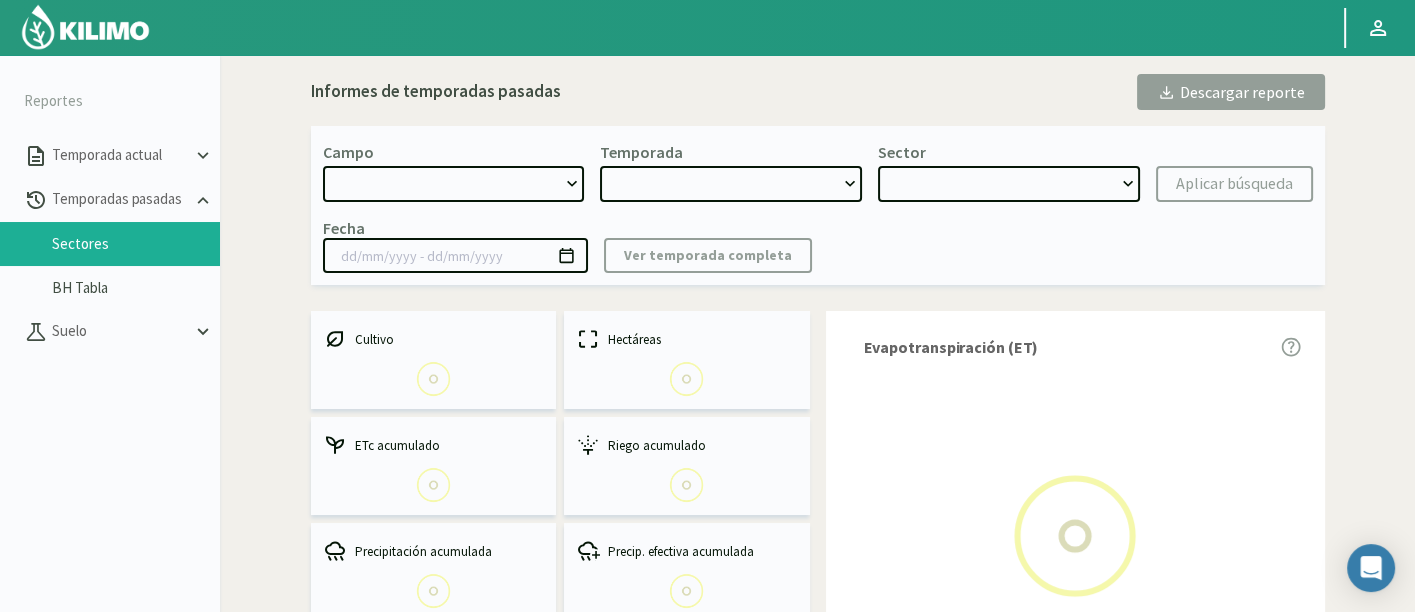 click 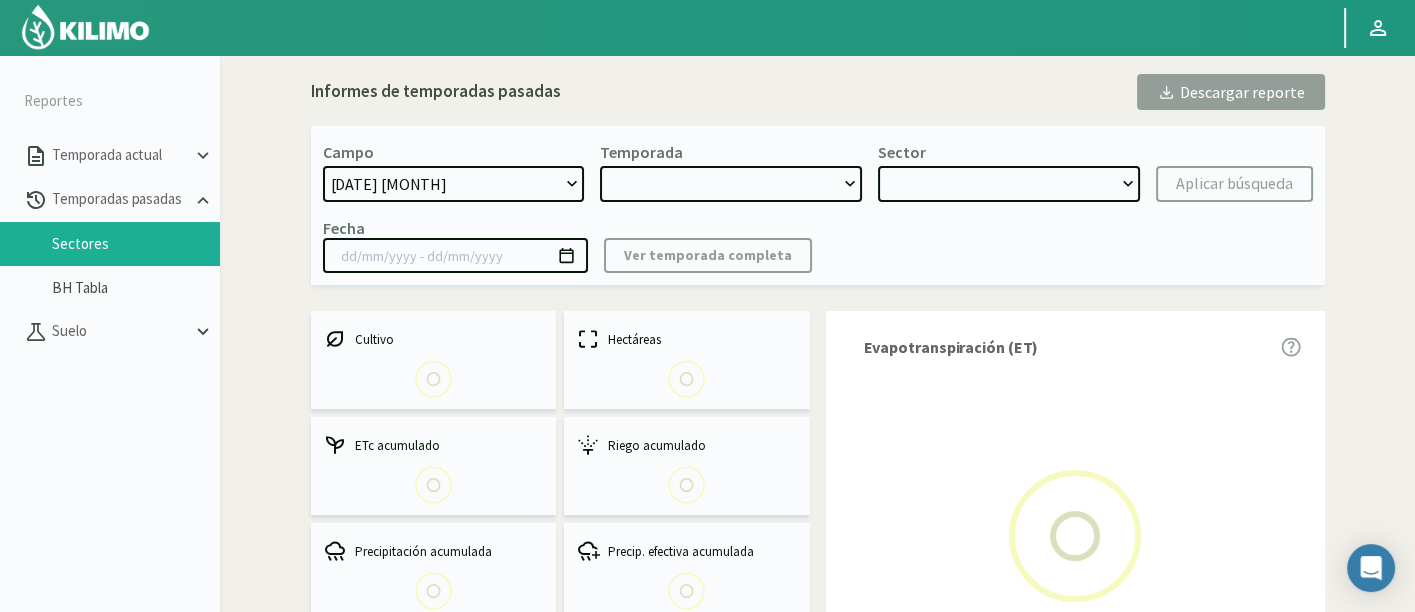 select on "0: Object" 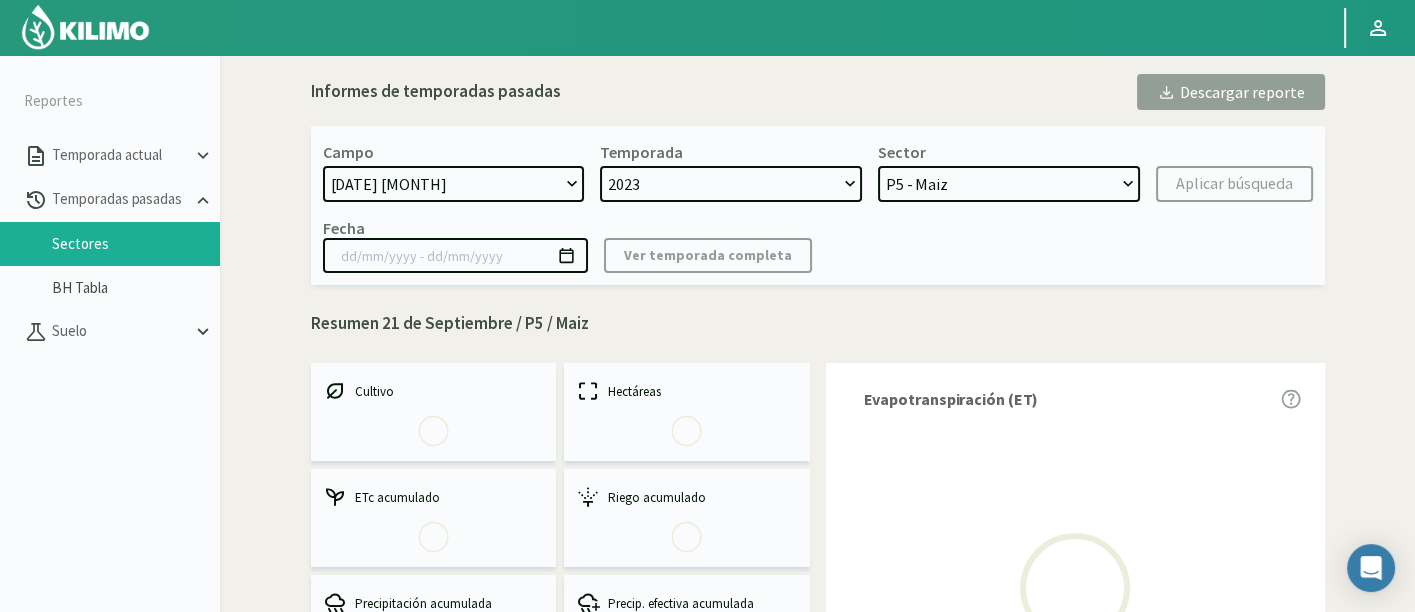 select on "0: 2023" 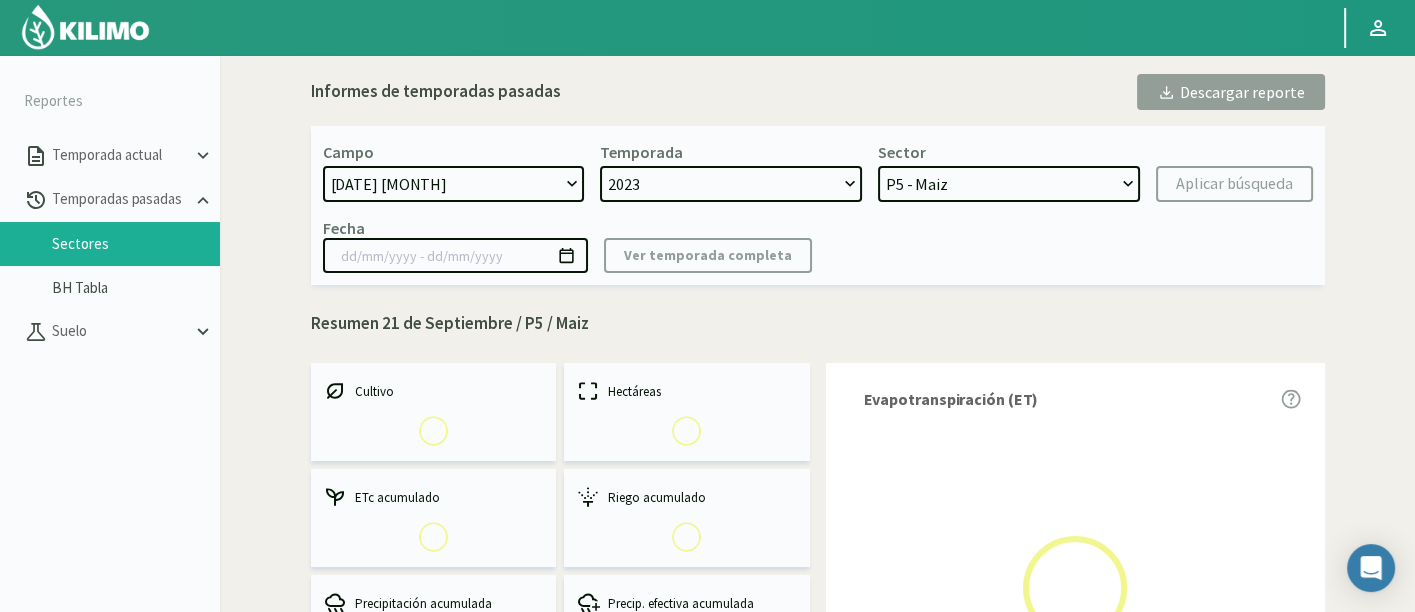 select on "0: Object" 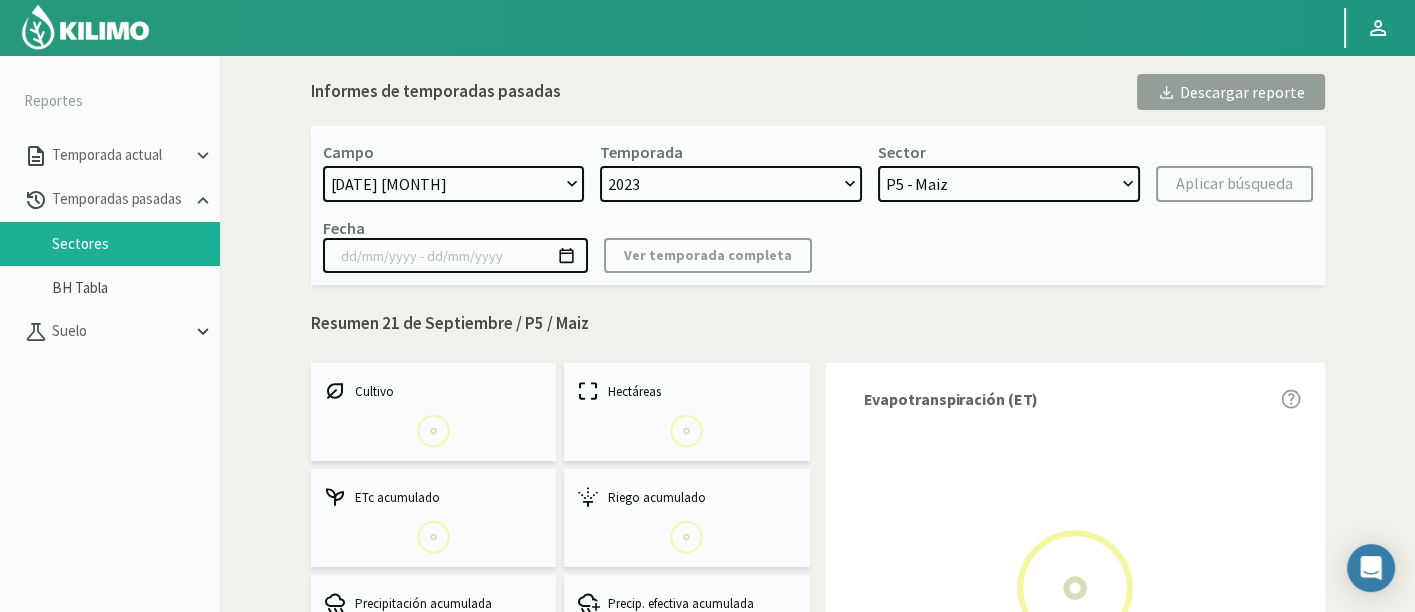 type on "[DATE] - [DATE]" 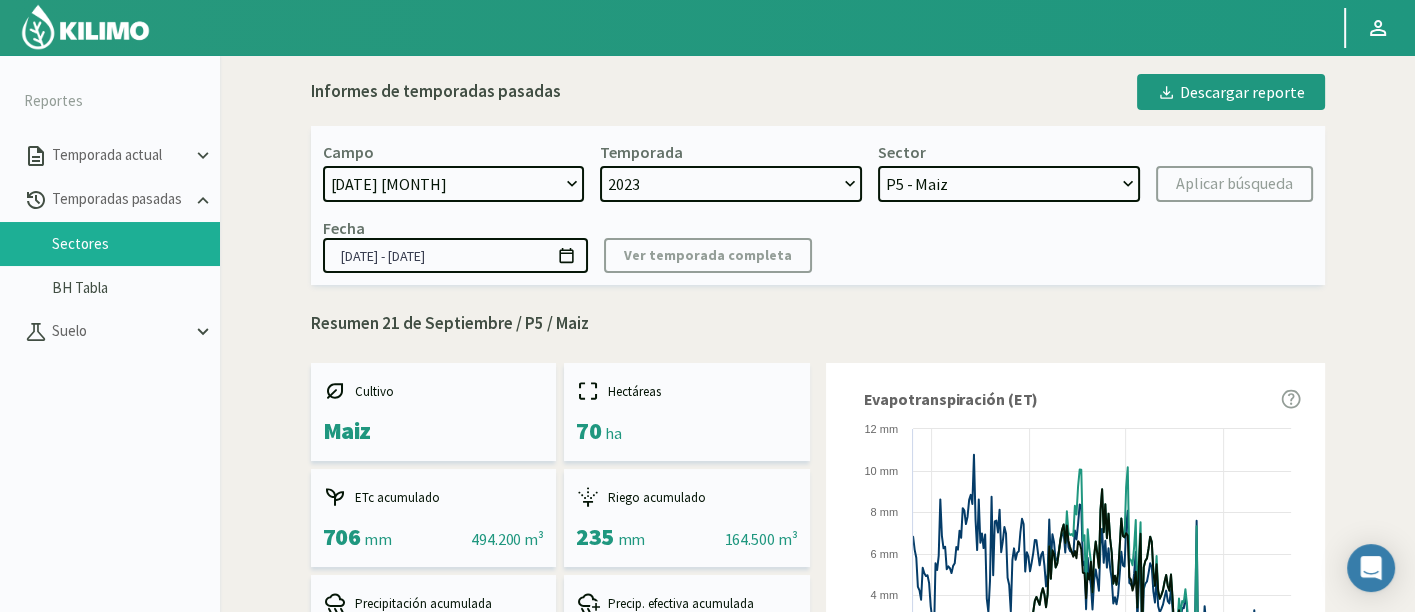 click on "[LOCATION]   [DATE] [MONTH]   [NUMBER] [SYMBOL]   [ORGANIZATION]  - [PERSON]   [ORGANIZATION] - [PERSON]   [ORGANIZATION] - [PERSON] [NUMBER] [SYMBOL]   [ORGANIZATION] - [PERSON]   [ORGANIZATION]- [PERSON]- [LOCATION]   [ORGANIZATION]- [PERSON]- [LOCATION]   [ORGANIZATION] - [PERSON] - [LOCATION]   [ORGANIZATION] - [PERSON] - [LOCATION]   [ORGANIZATION]- [PERSON]- [LOCATION]   [ORGANIZATION]  - [ORGANIZATION]   [ORGANIZATION] - [ORGANIZATION]   [ORGANIZATION] - [ORGANIZATION]   [ORGANIZATION] - [ORGANIZATION]   [ORGANIZATION] - [ORGANIZATION] [PERSON] [SYMBOL]   [ORGANIZATION] - [ORGANIZATION]   [ORGANIZATION] - [ORGANIZATION]   [ORGANIZATION]  - [ORGANIZATION]   [ORGANIZATION] - [PERSON] - [LOCATION]   [ORGANIZATION] - [PERSON] - [LOCATION]   [ORGANIZATION] - [PERSON] - [LOCATION]   [ORGANIZATION] - [PERSON]   [ORGANIZATION] - [PERSON]   [ORGANIZATION] - [PERSON]   [ORGANIZATION] - [PERSON]" 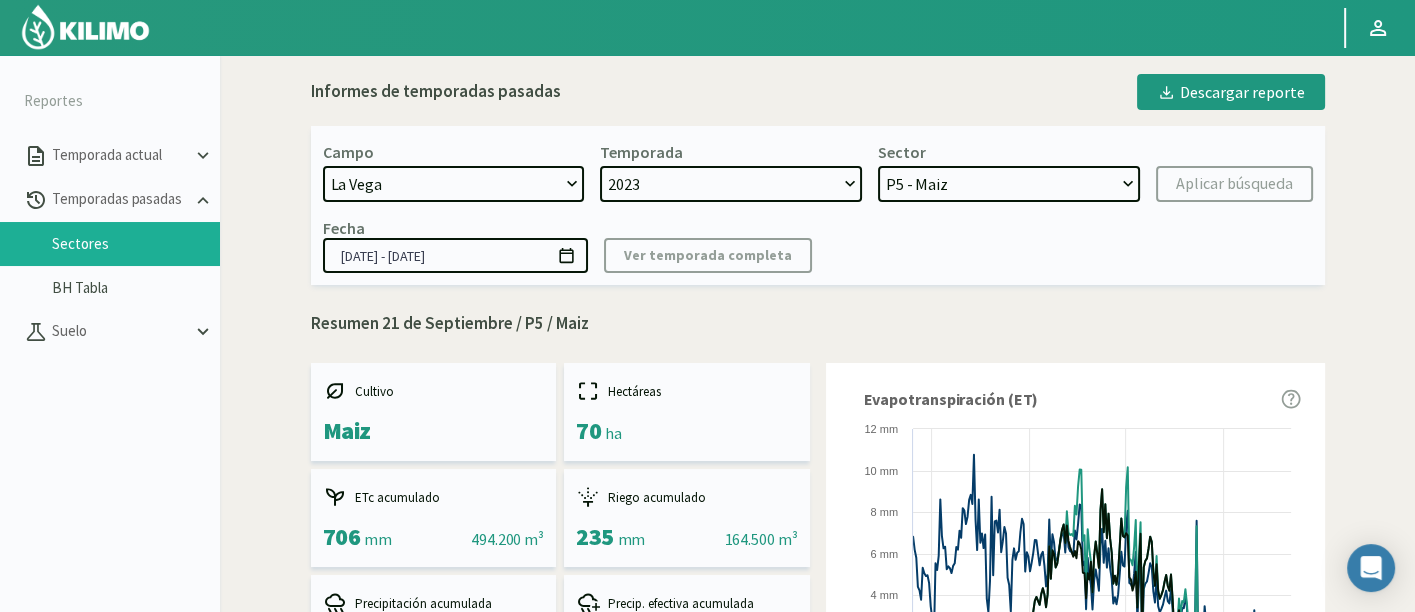 click on "[DATE] [MONTH]   [NUMBER] [SYMBOL]   [ORGANIZATION]  - [PERSON]   [ORGANIZATION] - [PERSON]   [ORGANIZATION] - [PERSON] [NUMBER] [SYMBOL]   [ORGANIZATION] - [PERSON]   [ORGANIZATION]- [PERSON]- [LOCATION]   [ORGANIZATION]- [PERSON]- [LOCATION]   [ORGANIZATION] - [PERSON] - [LOCATION]   [ORGANIZATION] - [PERSON] - [LOCATION]   [ORGANIZATION]- [PERSON]- [LOCATION]   [ORGANIZATION]  - [ORGANIZATION]   [ORGANIZATION] - [ORGANIZATION]   [ORGANIZATION] - [ORGANIZATION]   [ORGANIZATION] - [ORGANIZATION]   [ORGANIZATION] - [ORGANIZATION] [PERSON] [SYMBOL]   [ORGANIZATION] - [ORGANIZATION]   [ORGANIZATION] - [ORGANIZATION]   [ORGANIZATION]  - [ORGANIZATION]   [ORGANIZATION] - [PERSON] - [LOCATION]   [ORGANIZATION] - [PERSON] - [LOCATION]   [ORGANIZATION] - [PERSON] - [LOCATION]   [ORGANIZATION] - [PERSON]   [ORGANIZATION] - [PERSON]   [ORGANIZATION] - [PERSON]   [ORGANIZATION] - [PERSON]" 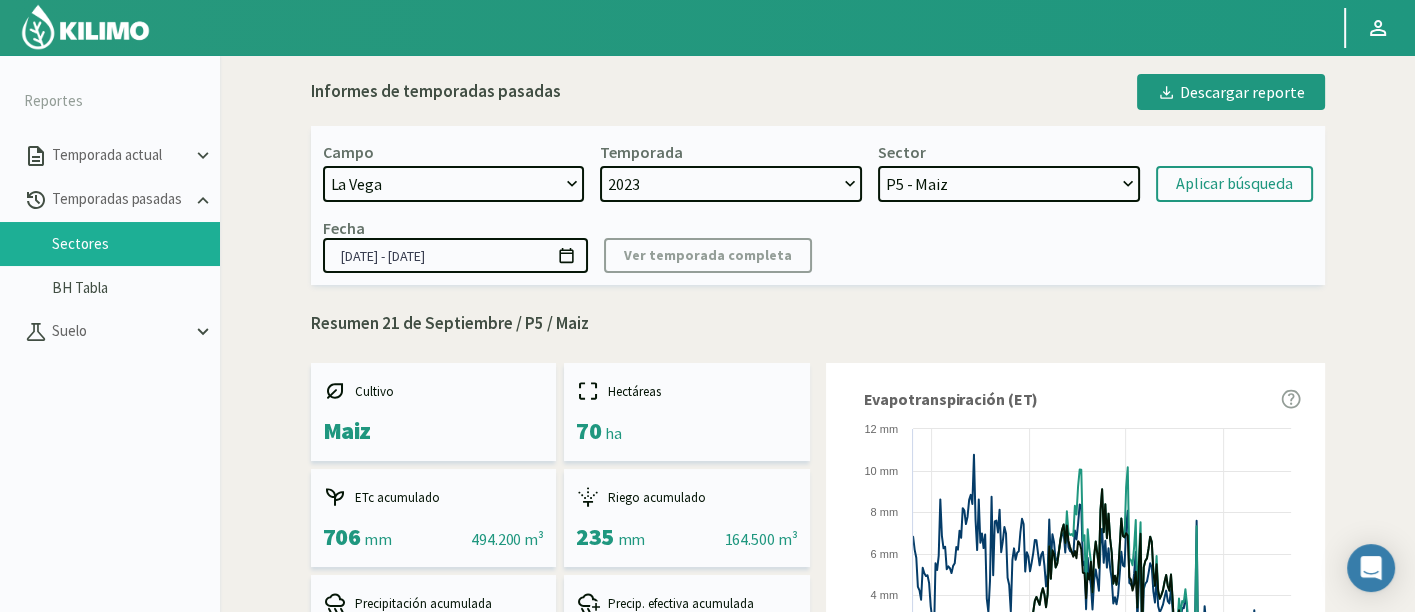 click on "[YEAR]   [YEAR]" 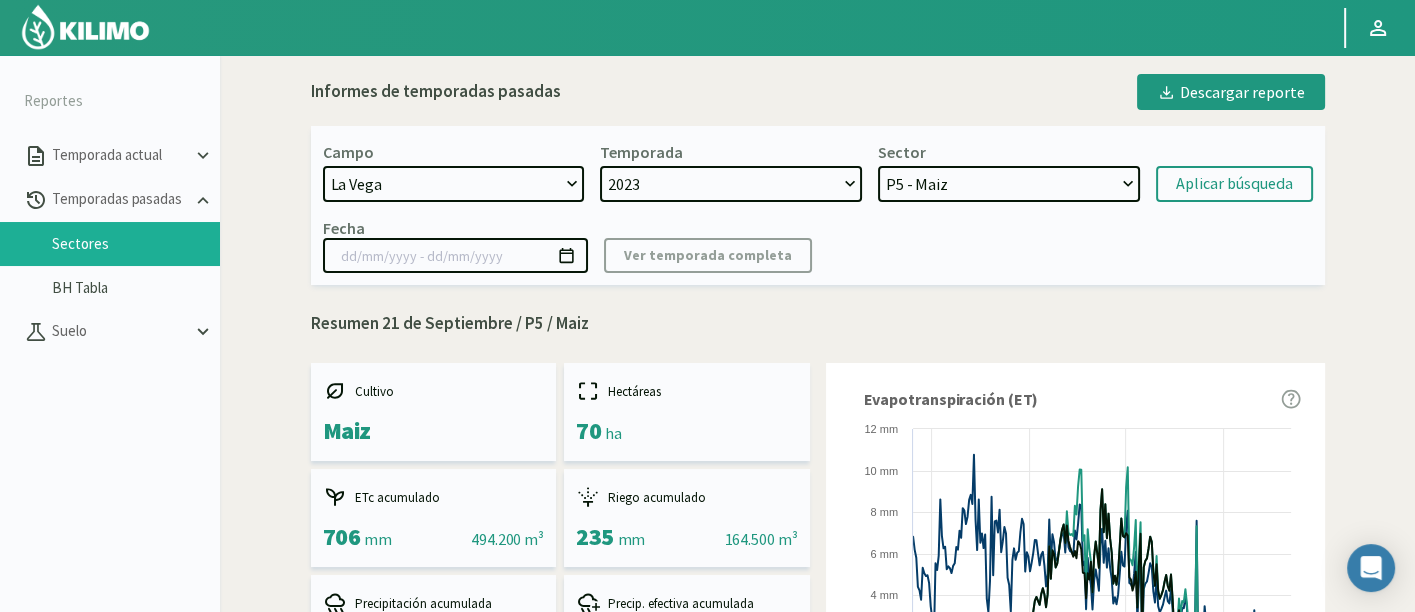 select on "[NUMBER]: [YEAR]" 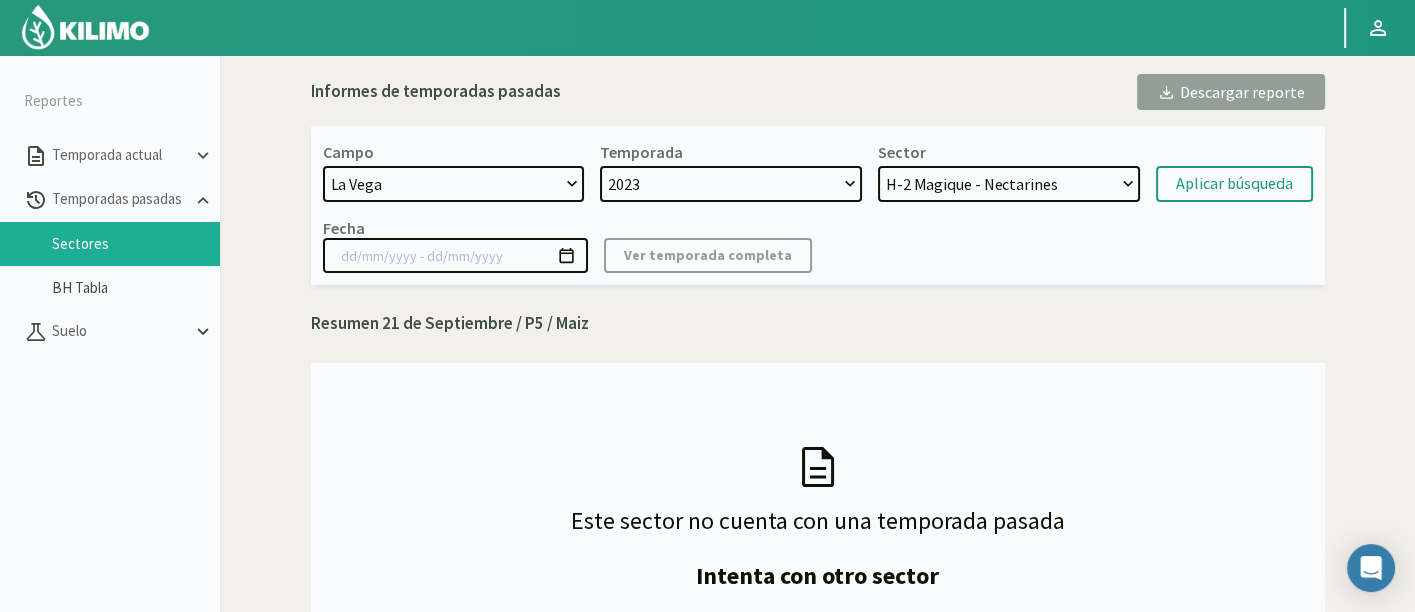 click on "[YEAR]   [YEAR]" 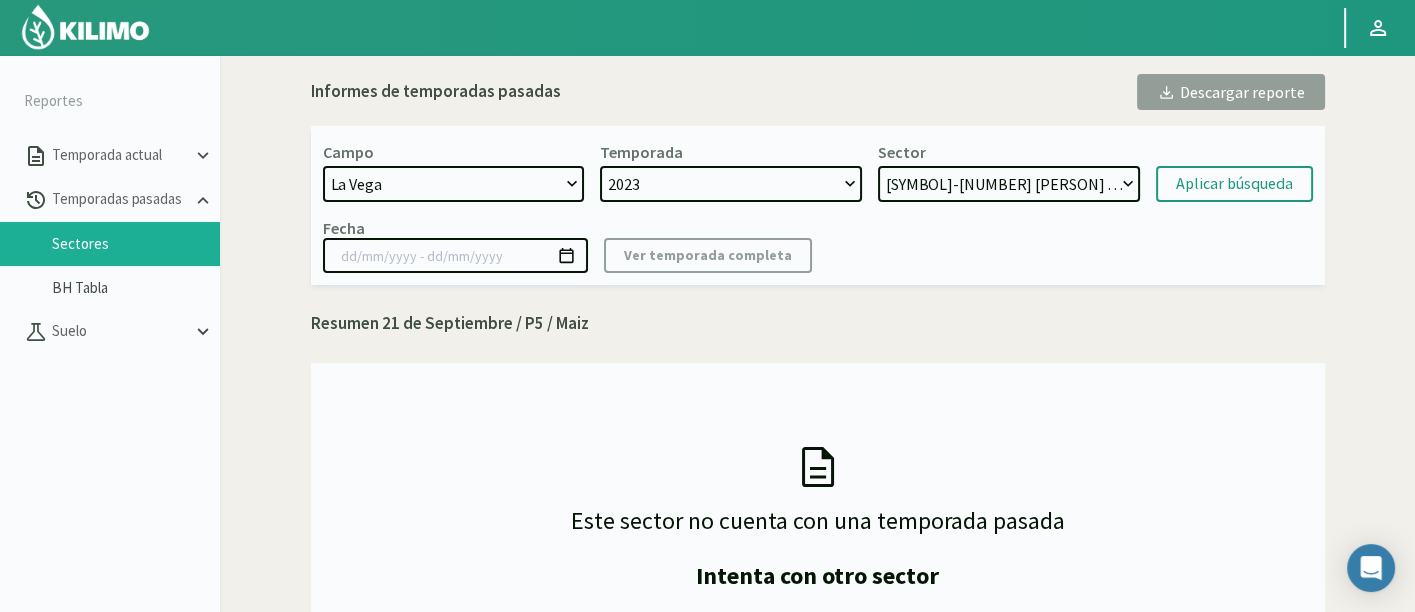 click on "[SYMBOL] [PERSON] - [PERSON]   [SYMBOL]-[NUMBER] [PERSON] - [PERSON]   [SYMBOL]-[NUMBER] [PERSON] - [PERSON]   [SYMBOL] [PERSON] - [PERSON]   [SYMBOL]-[NUMBER] [PERSON] - [PERSON]   [SYMBOL]-[NUMBER] [PERSON] y [PERSON] - [PERSON]   [SYMBOL] [PERSON] - [PERSON]   [SYMBOL]-[NUMBER] [PERSON] y [PERSON] - [PERSON]   [SYMBOL]-[NUMBER] [PERSON] - [PERSON]   [SYMBOL]-[NUMBER] [PERSON] - [PERSON]   [SYMBOL]-[NUMBER] [PERSON] - [PERSON]   [SYMBOL]-[NUMBER] [PERSON] - [PERSON]   [SYMBOL]-[NUMBER] [PERSON] - [PERSON]   [SYMBOL]  - [ORGANIZATION]   [ORGANIZATION] - [ORGANIZATION]   [ORGANIZATION] - [ORGANIZATION]   [ORGANIZATION] - [ORGANIZATION]   [ORGANIZATION] - [ORGANIZATION]   [ORGANIZATION] - [ORGANIZATION]   [ORGANIZATION] - [ORGANIZATION]   [ORGANIZATION] - [PERSON] - [LOCATION]   [ORGANIZATION] - [PERSON] - [LOCATION]   [ORGANIZATION] - [PERSON] - [LOCATION]   [ORGANIZATION] - [PERSON]   [ORGANIZATION] - [PERSON]   [ORGANIZATION] - [PERSON]" 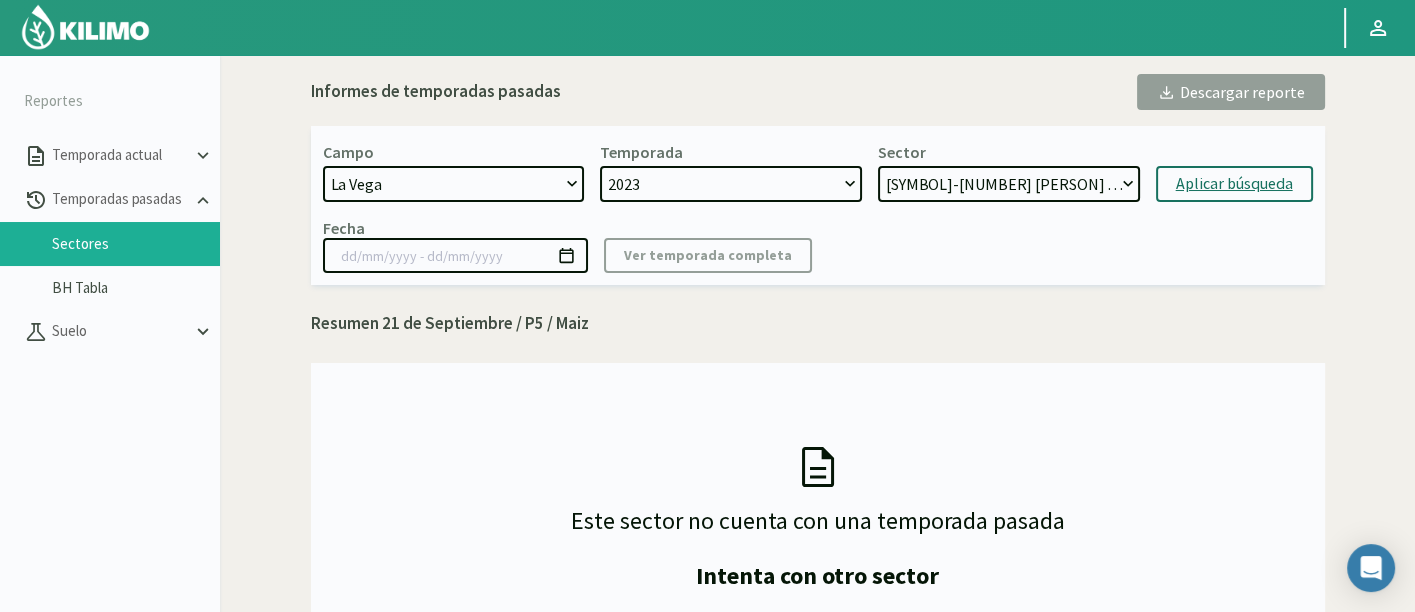 click on "Aplicar búsqueda" 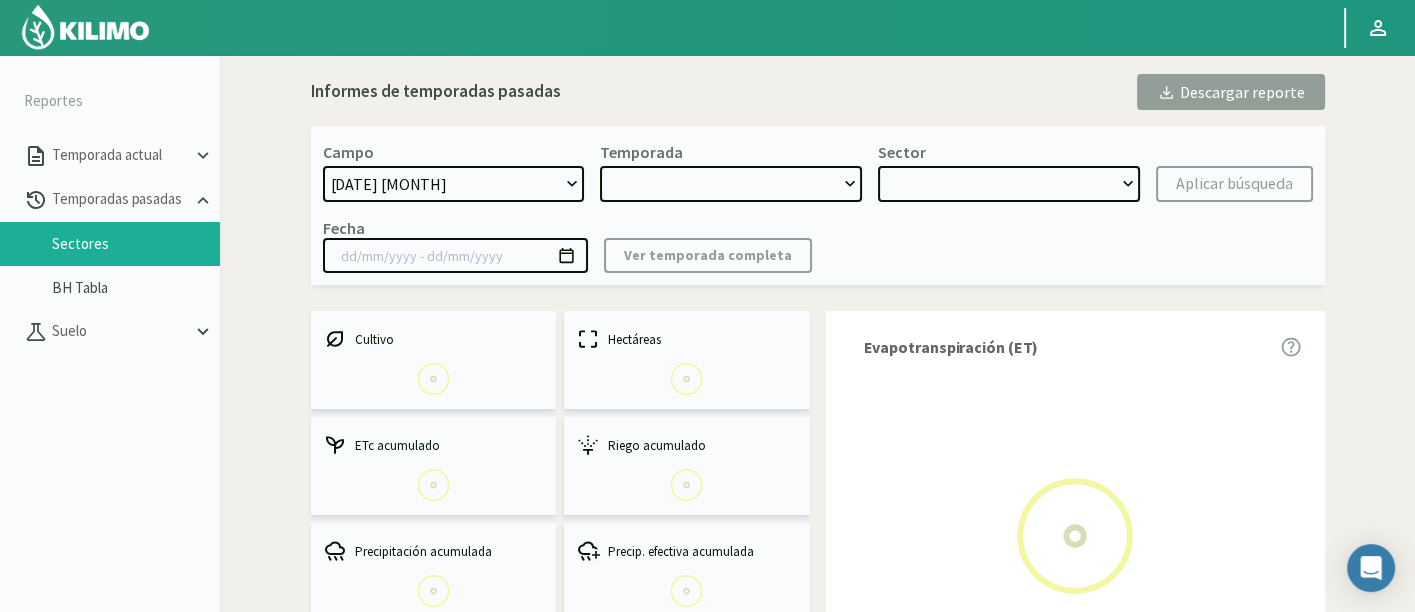 select on "1222: Object" 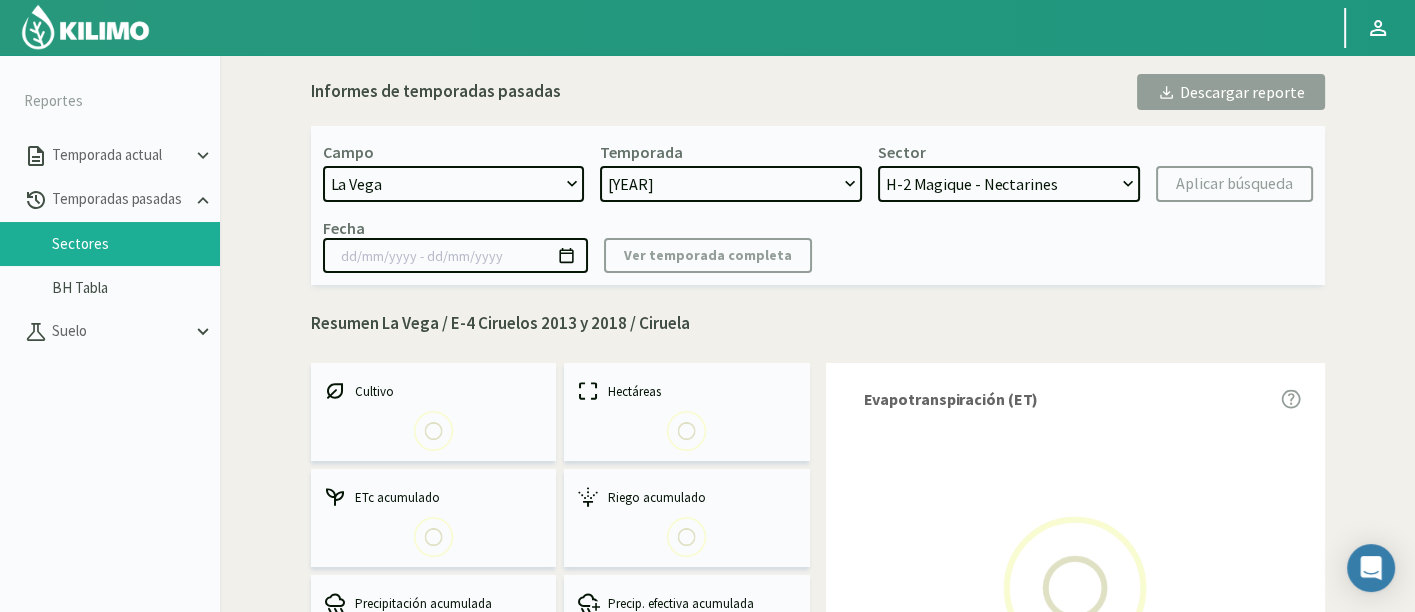select on "0: [YEAR]" 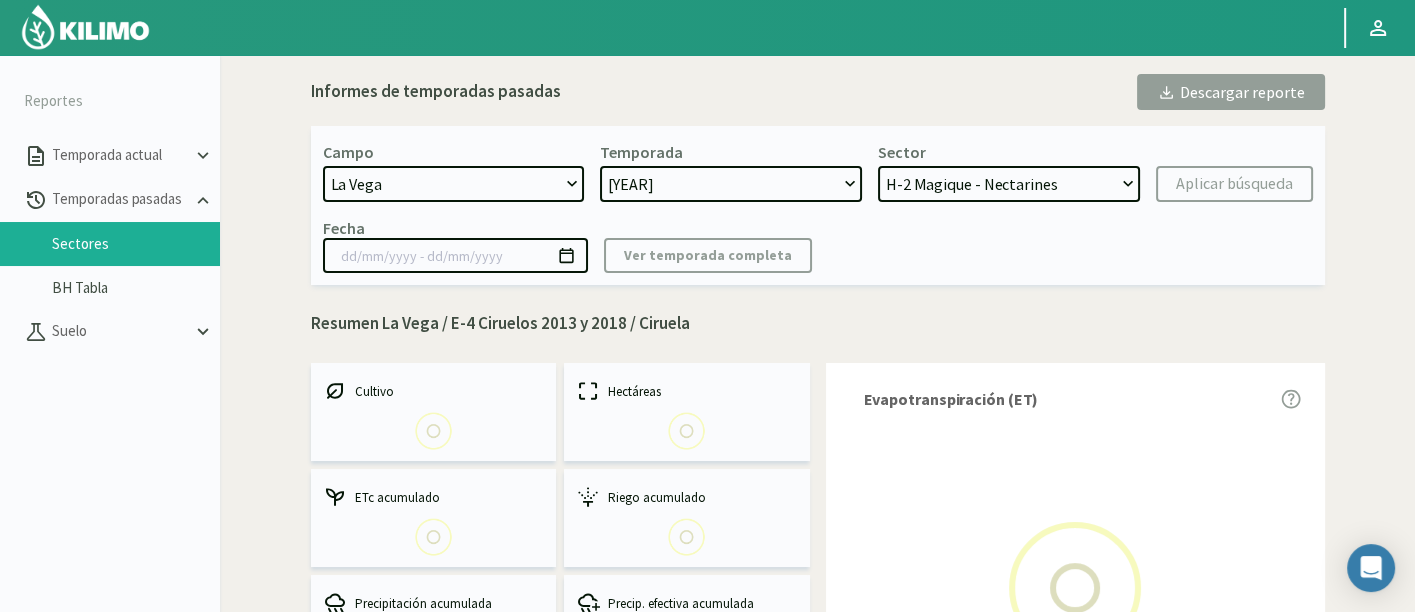 select on "1: Object" 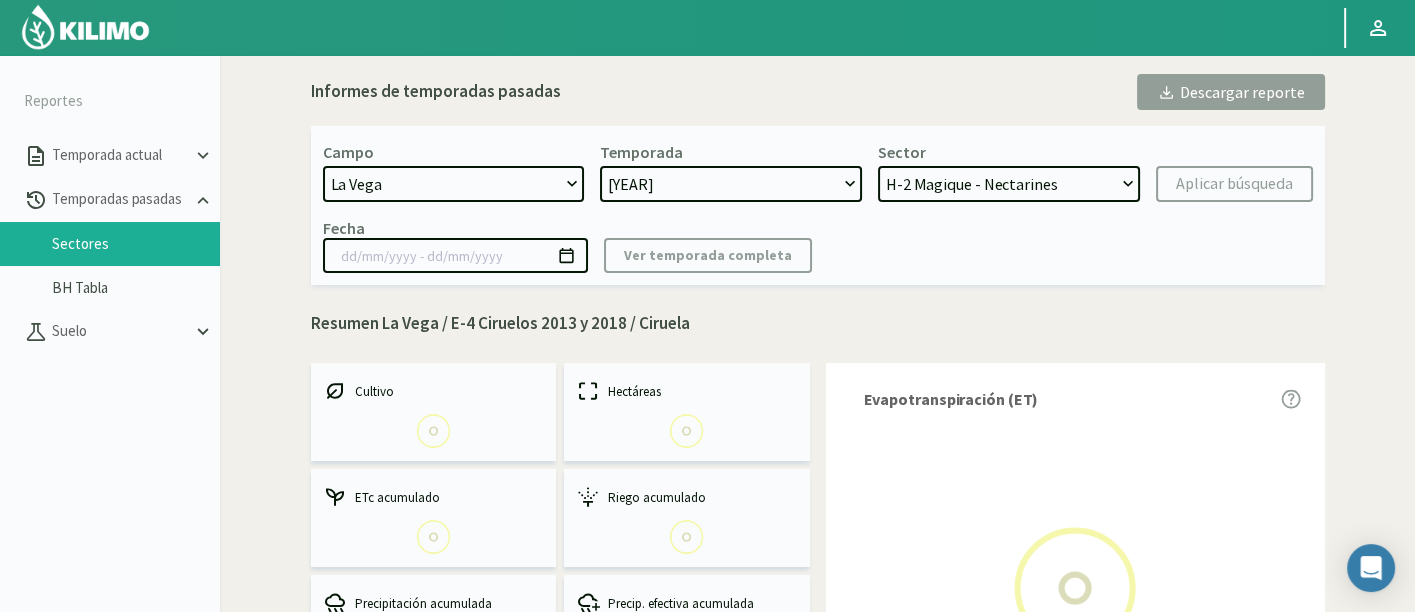 type on "[DATE]/[DATE]/[YEAR] - [DATE]/[DATE]/[YEAR]" 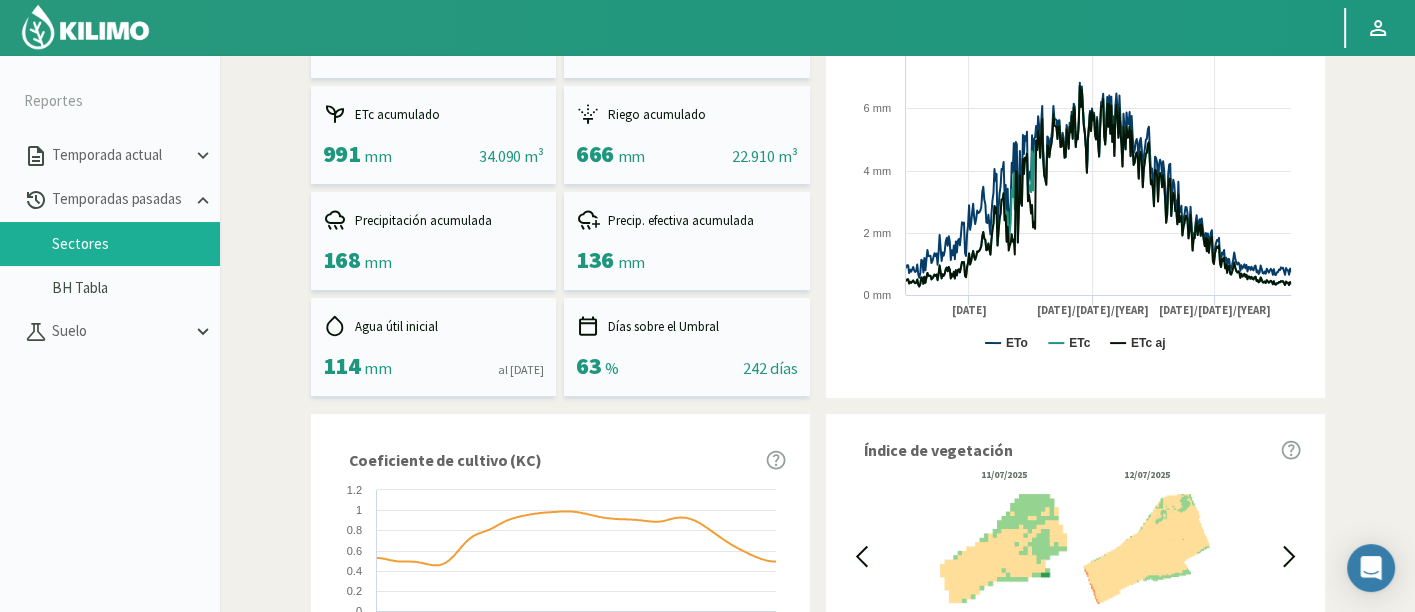 scroll, scrollTop: 161, scrollLeft: 0, axis: vertical 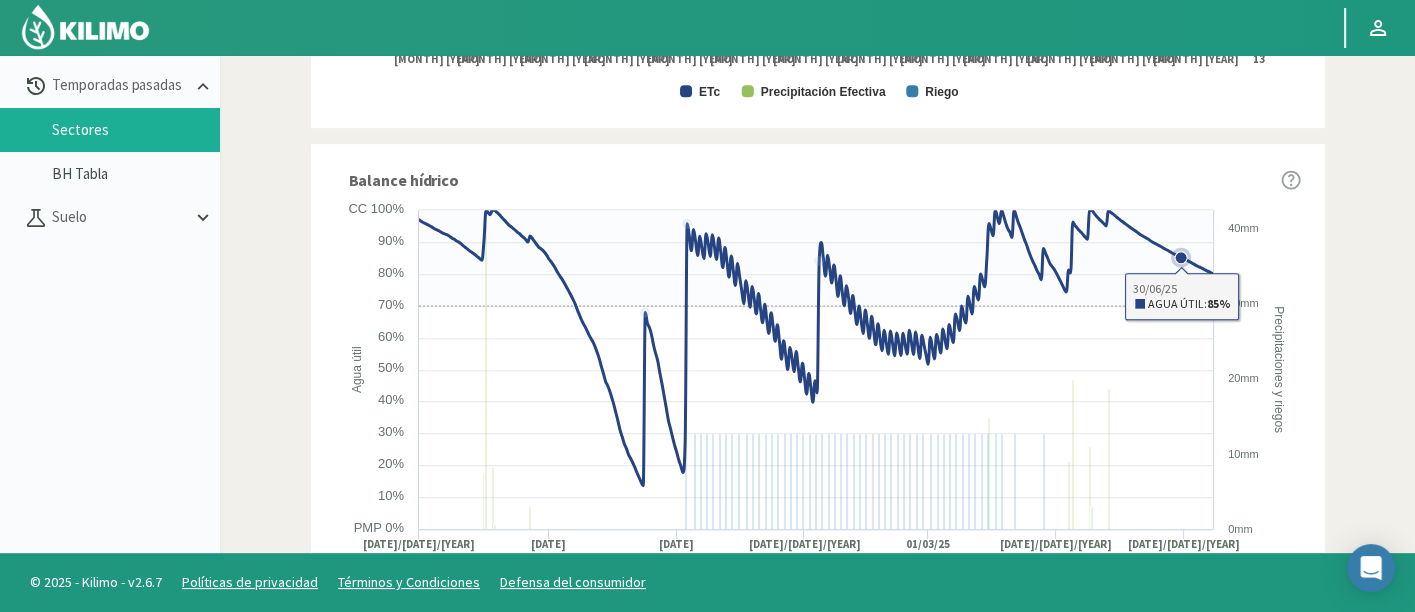 click 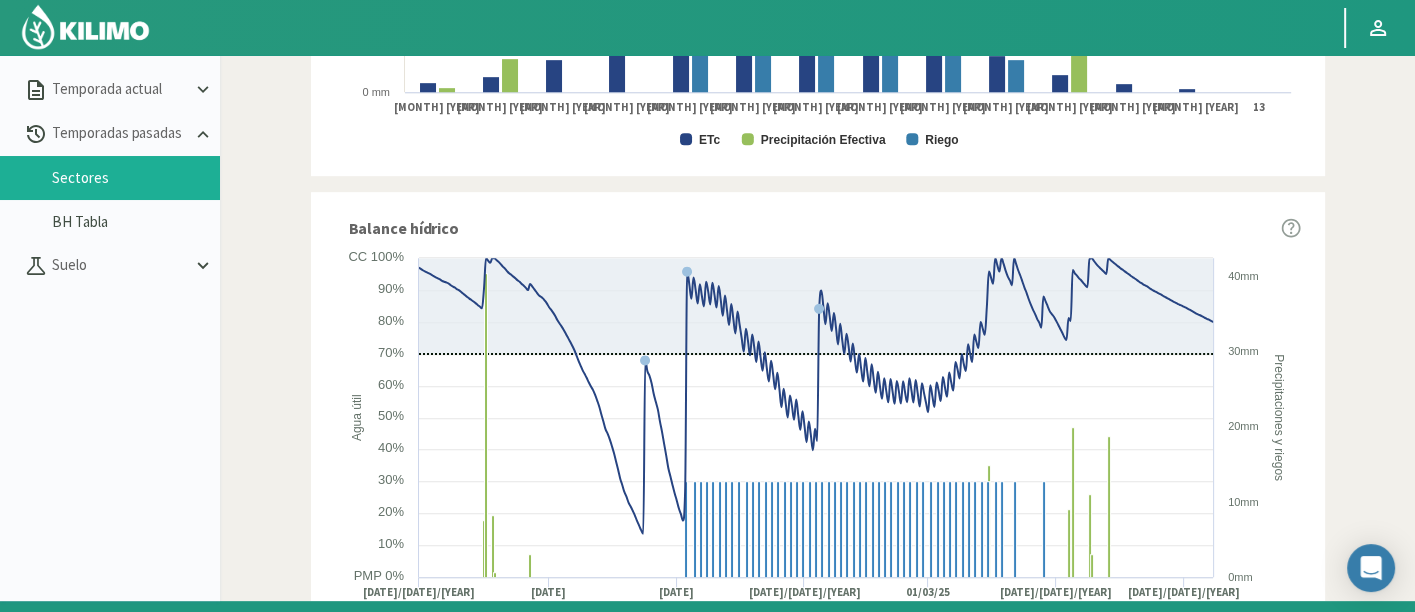 scroll, scrollTop: 0, scrollLeft: 0, axis: both 